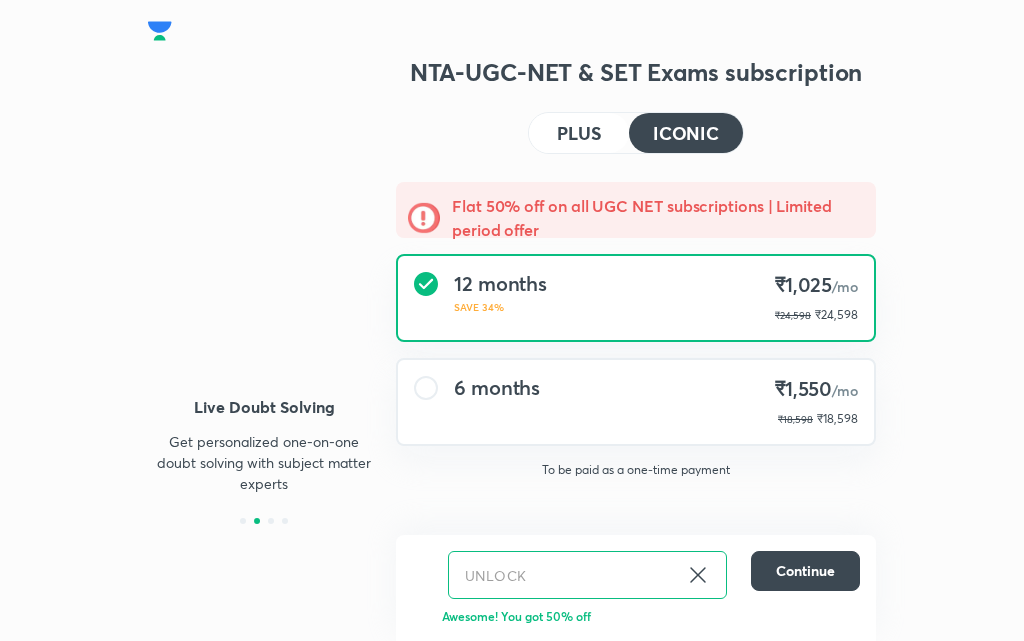 scroll, scrollTop: 0, scrollLeft: 0, axis: both 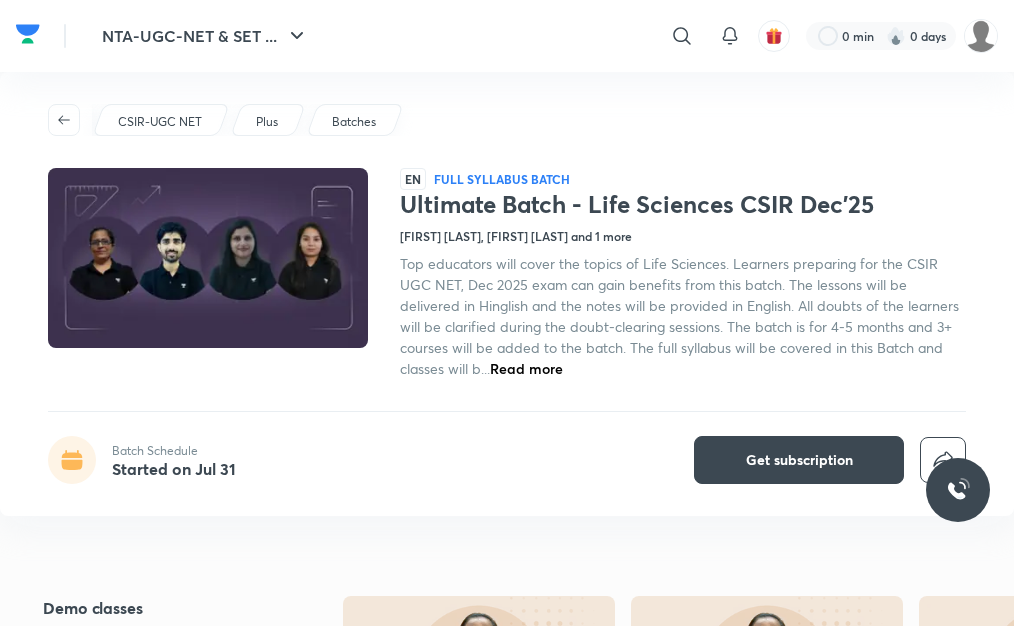 click on "Yogesh Bishnoi, Neelam Verma and 1 more" at bounding box center (516, 236) 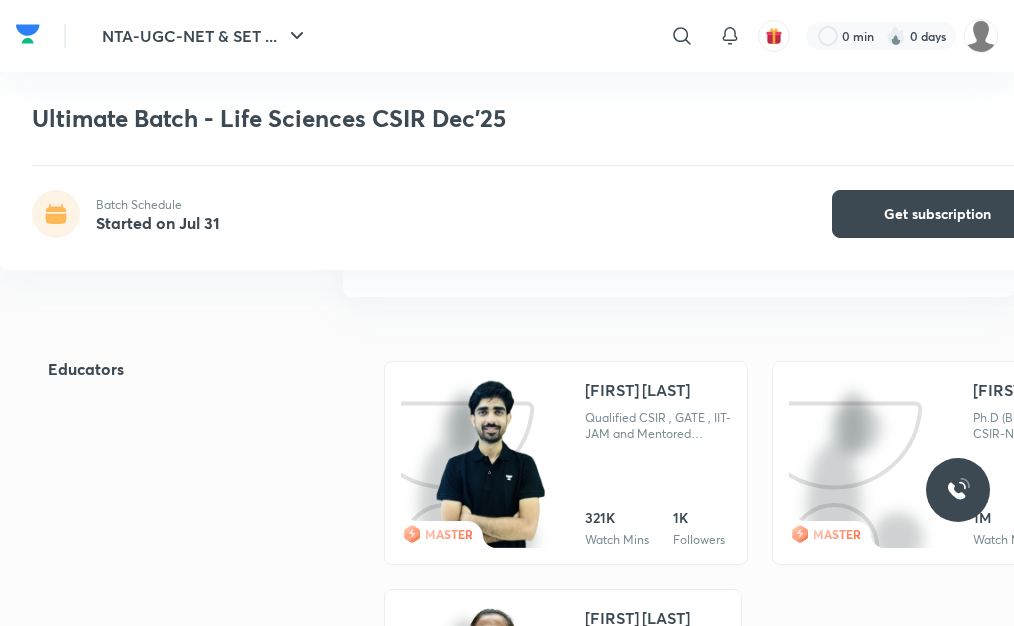 scroll, scrollTop: 1776, scrollLeft: 0, axis: vertical 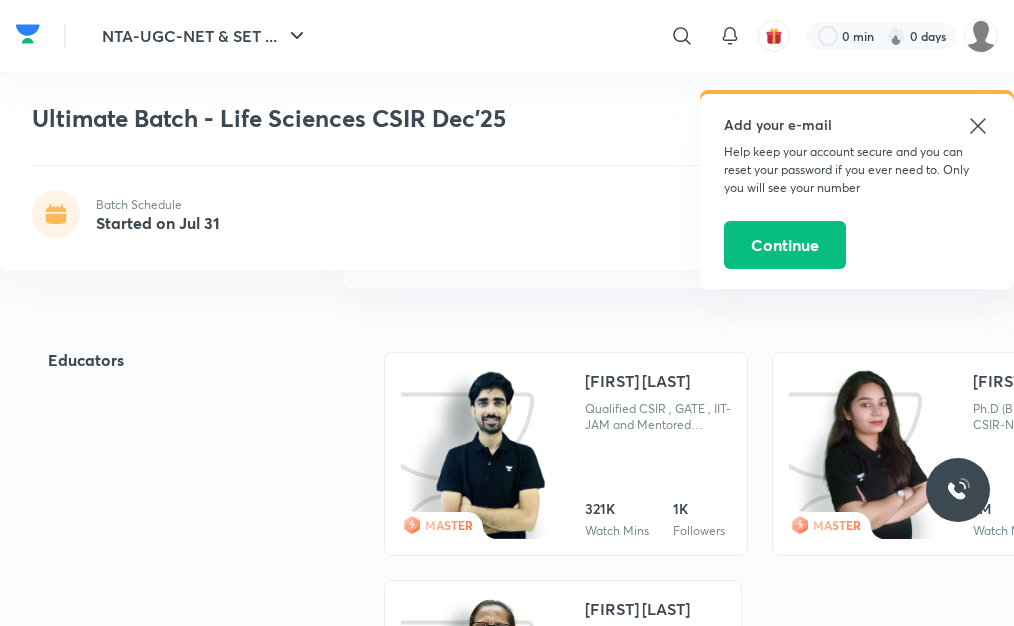 click on "MASTER Yogesh Bishnoi Qualified CSIR , GATE , IIT-JAM and Mentored 10,000+ Students in PhD entrance and Msc Entrance Exams over 5+ Years  321K Watch Mins 1K Followers" at bounding box center (566, 454) 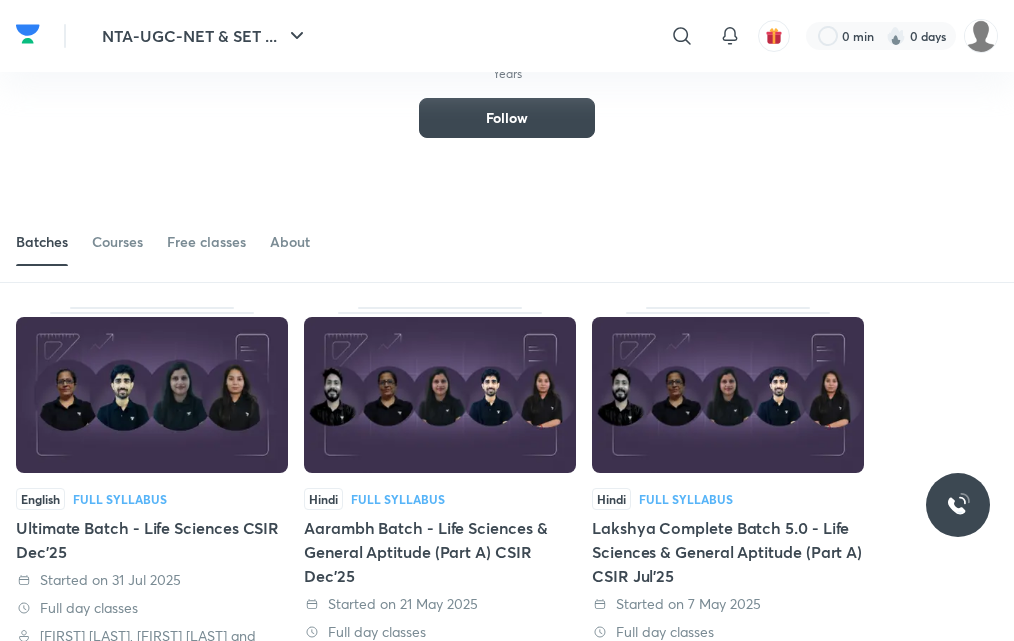 scroll, scrollTop: 110, scrollLeft: 0, axis: vertical 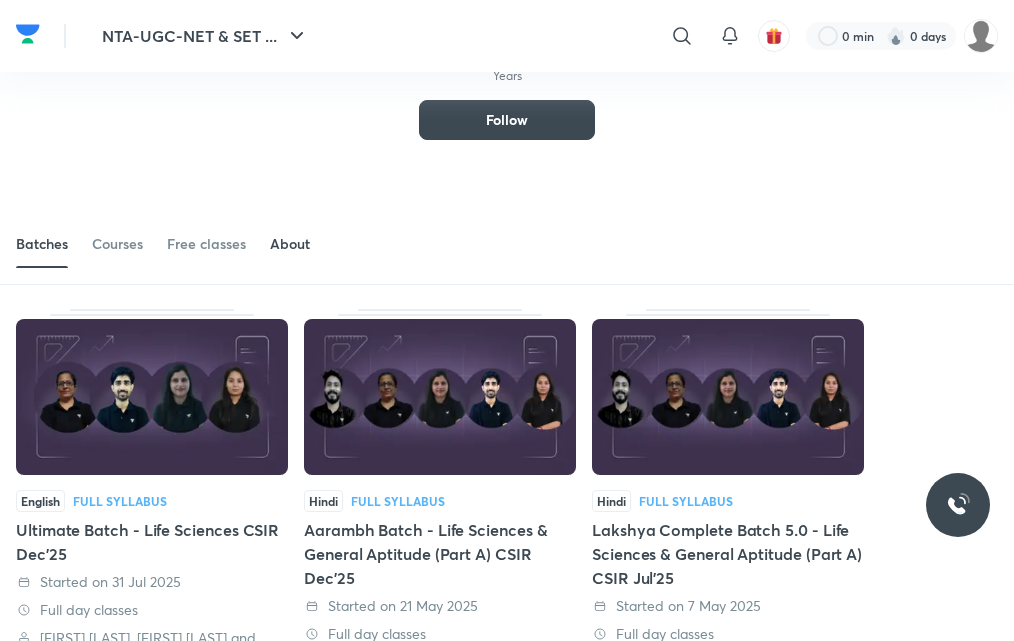 click on "About" at bounding box center [290, 244] 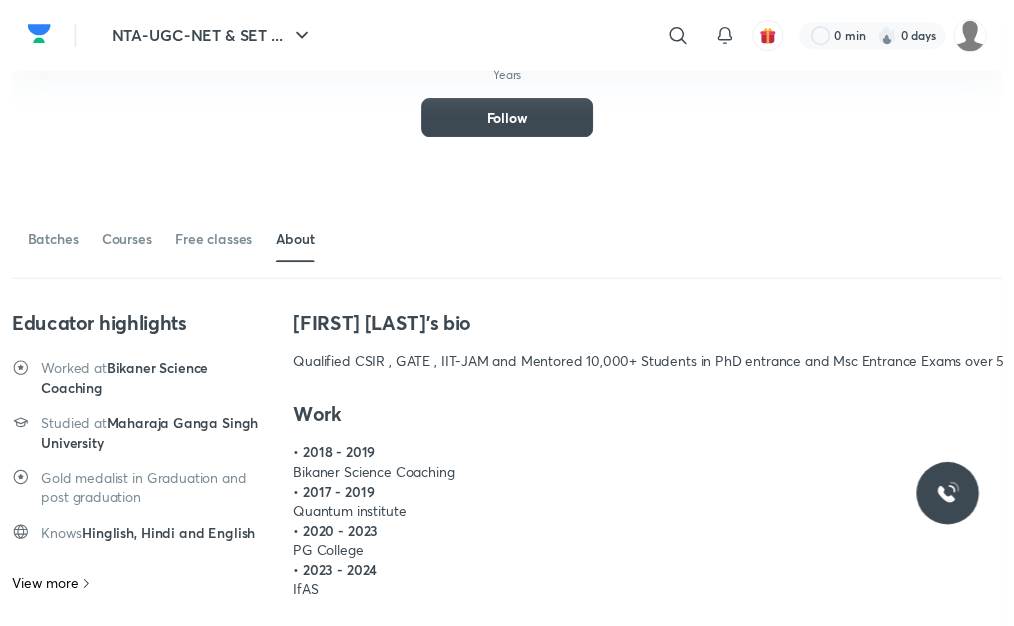 scroll, scrollTop: 160, scrollLeft: 0, axis: vertical 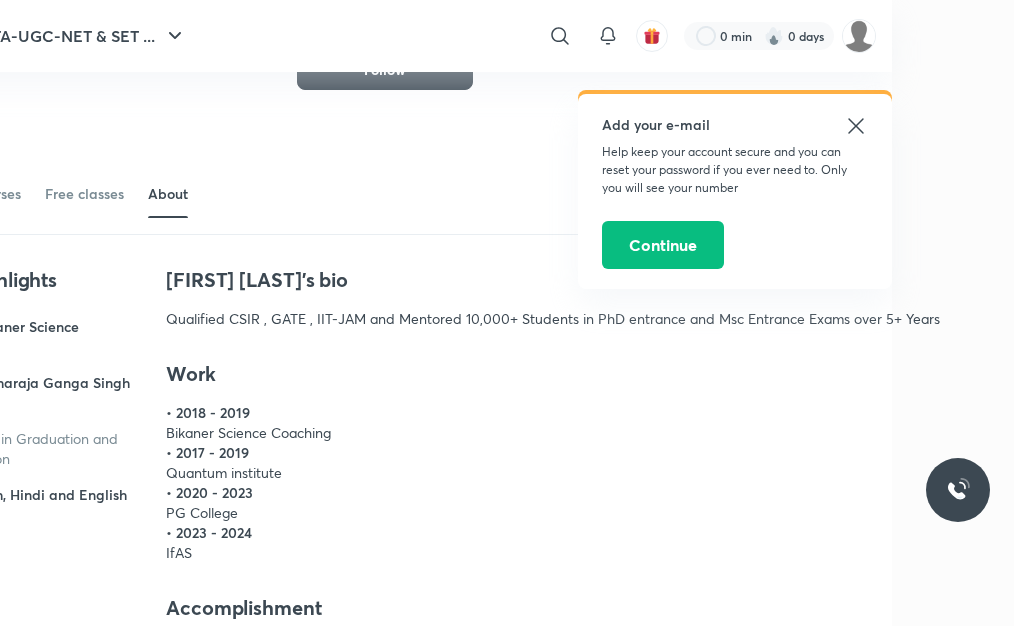 click 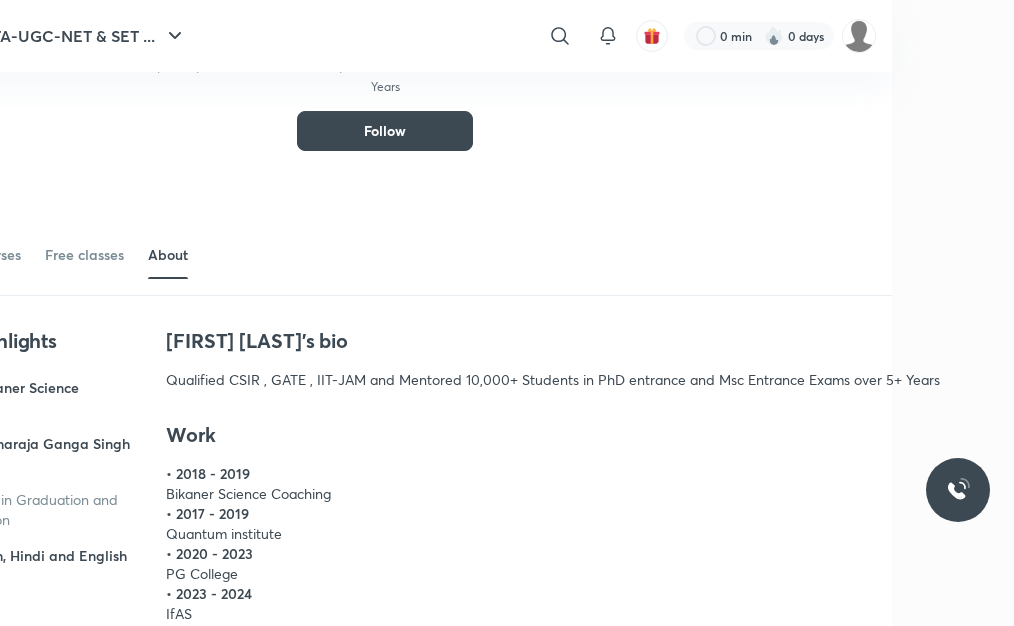 scroll, scrollTop: 60, scrollLeft: 122, axis: both 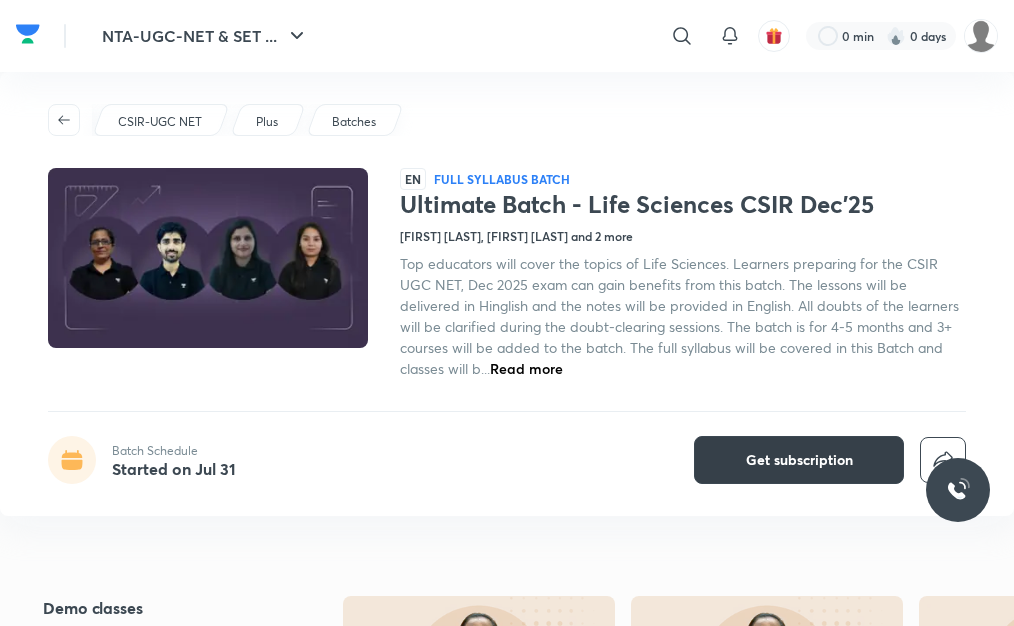 click on "Get subscription" at bounding box center [799, 460] 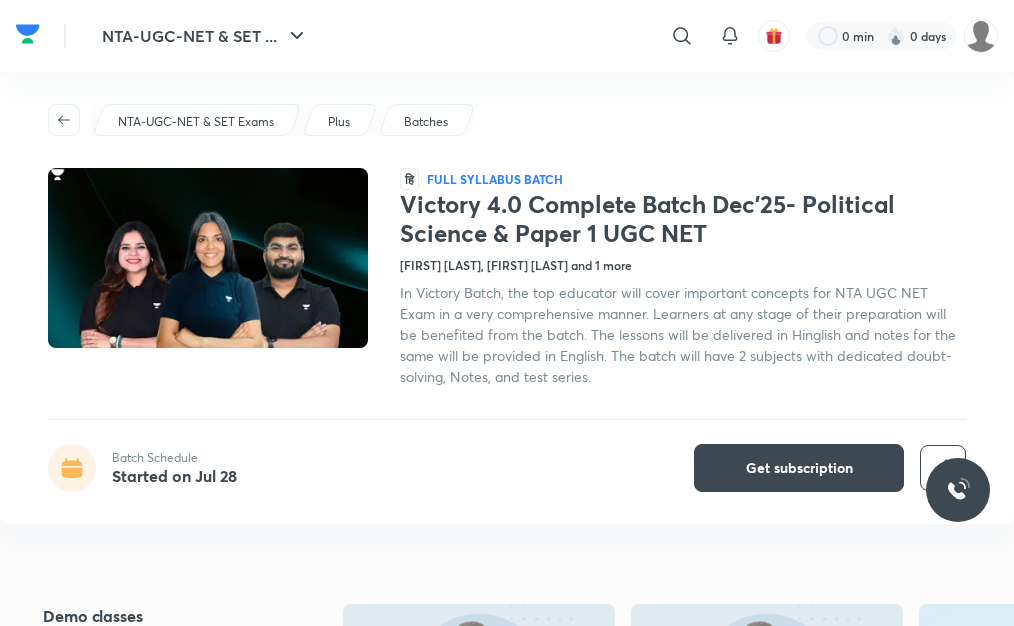 scroll, scrollTop: 0, scrollLeft: 0, axis: both 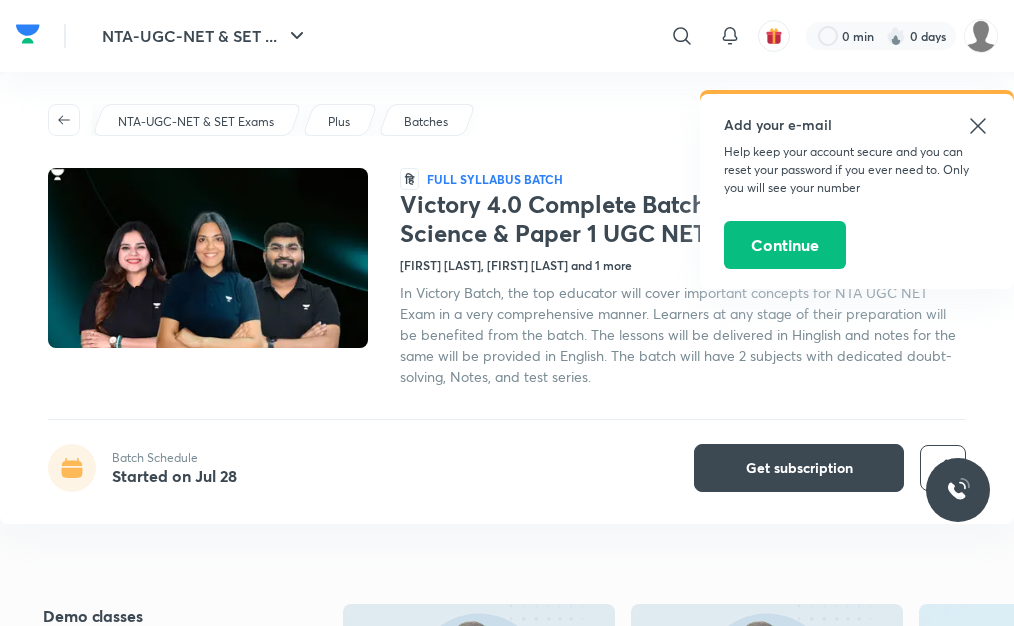 click 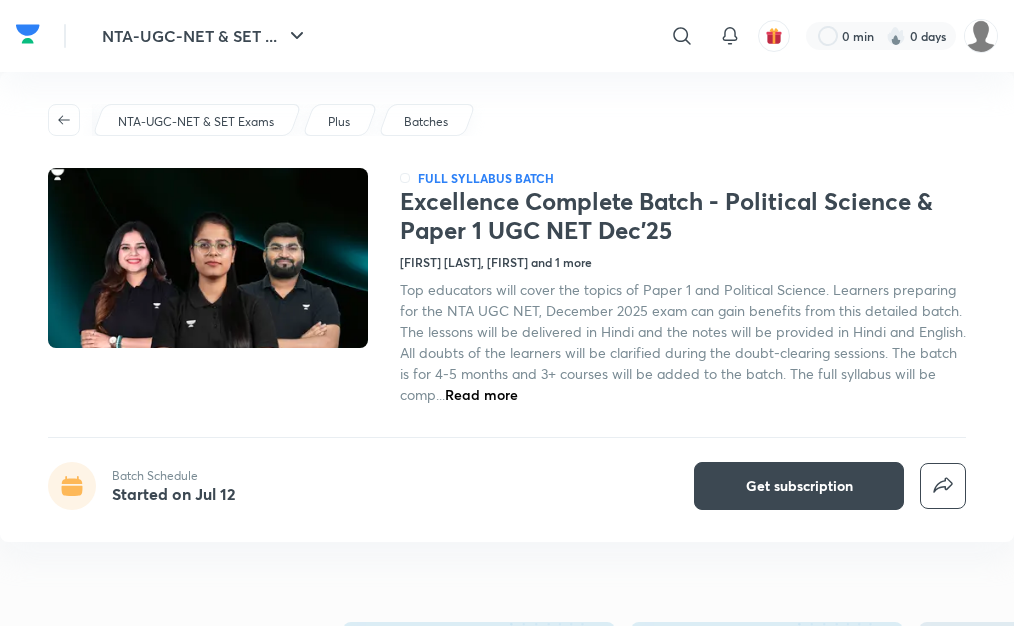 scroll, scrollTop: 0, scrollLeft: 0, axis: both 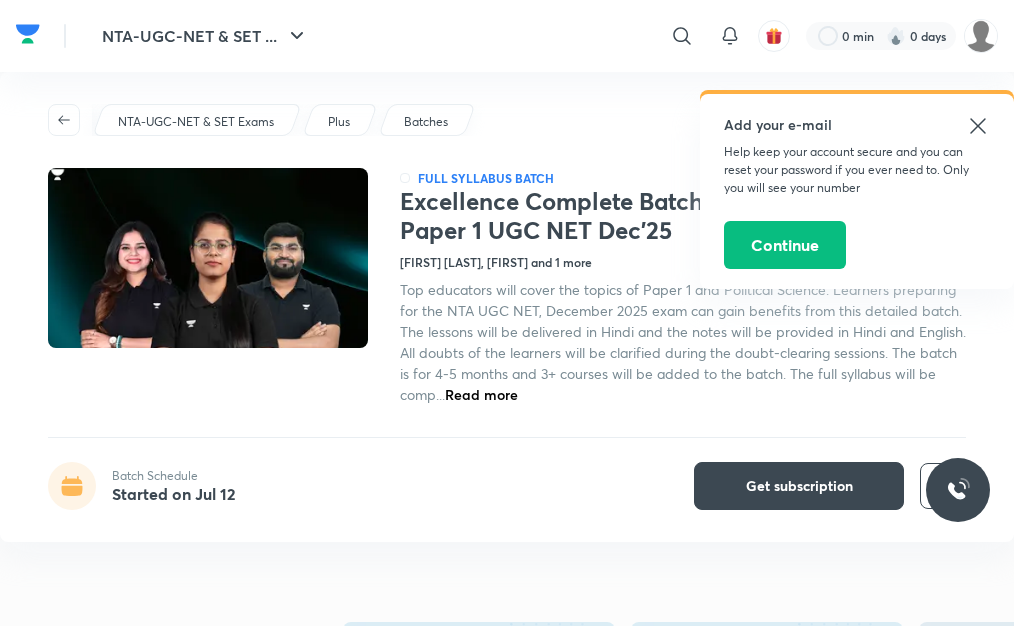 click 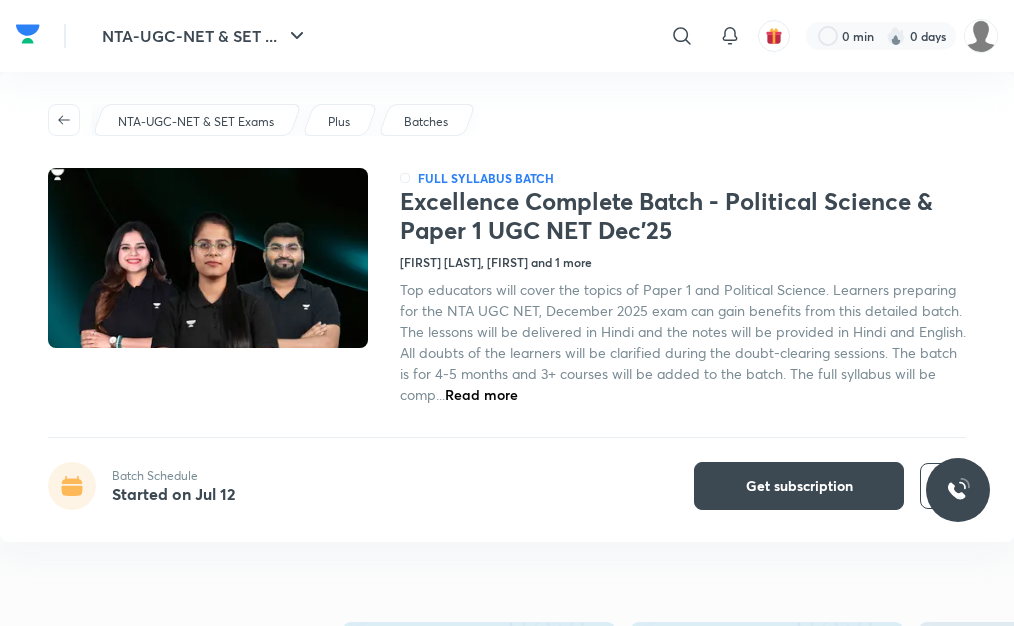 scroll, scrollTop: 0, scrollLeft: 0, axis: both 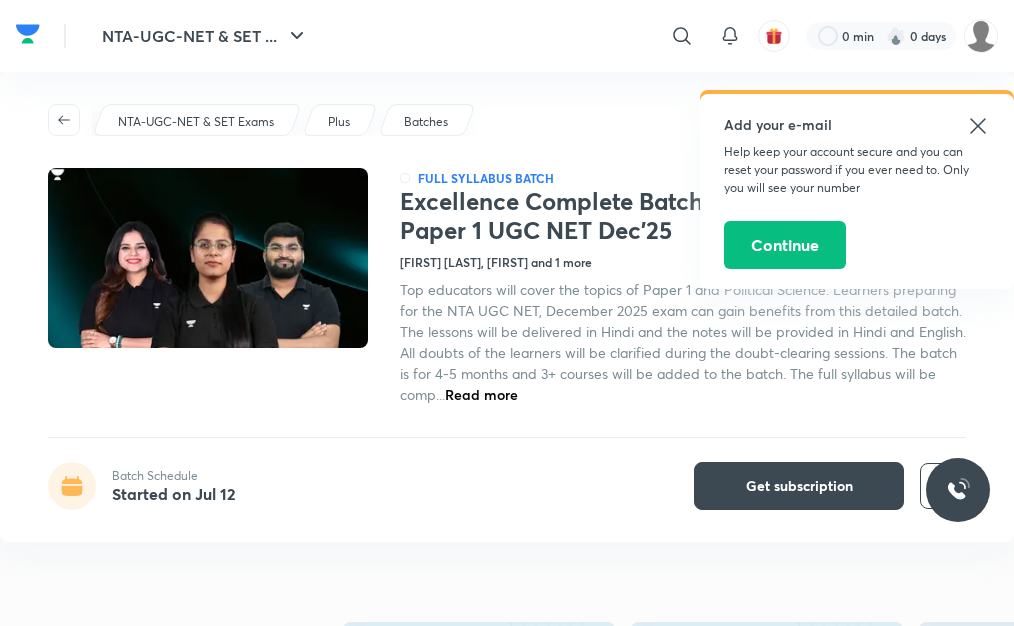 click 